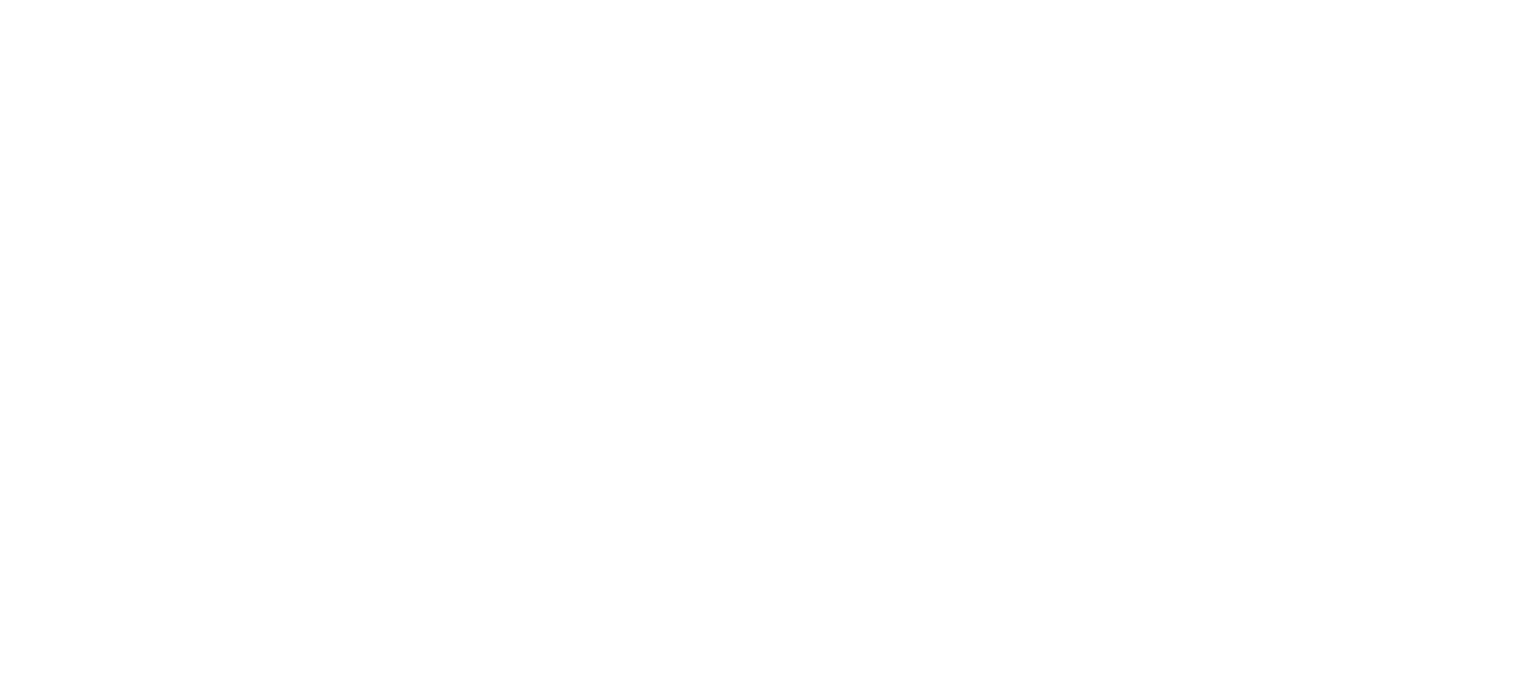 scroll, scrollTop: 0, scrollLeft: 0, axis: both 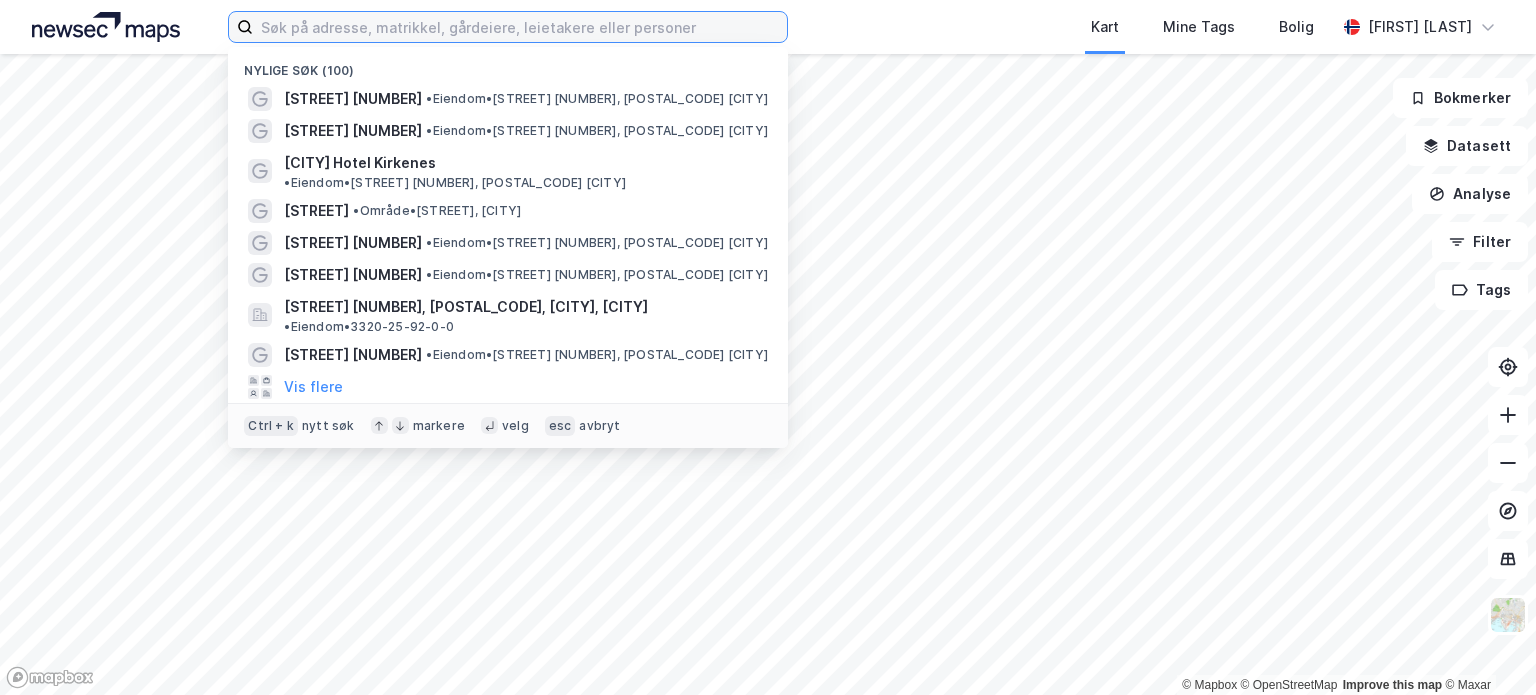 click at bounding box center (520, 27) 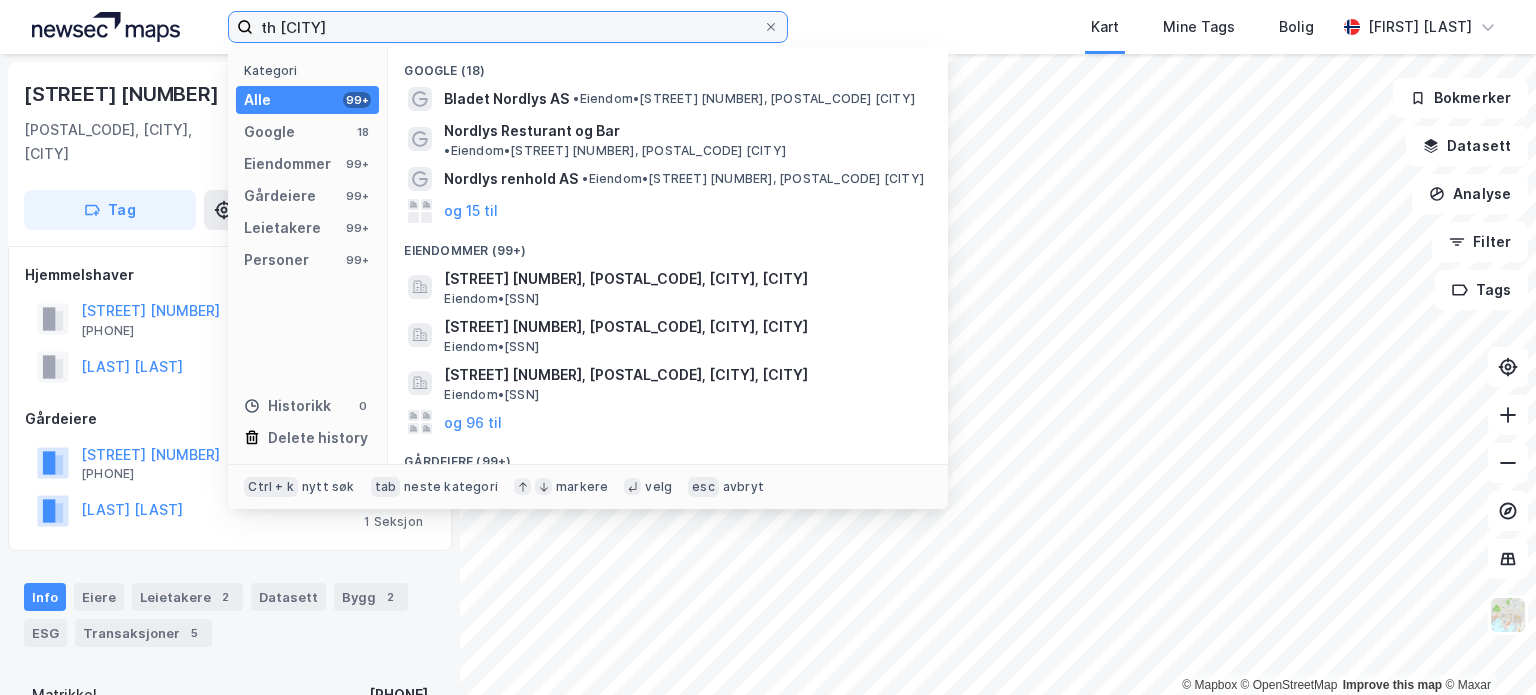drag, startPoint x: 380, startPoint y: 26, endPoint x: 156, endPoint y: 11, distance: 224.50166 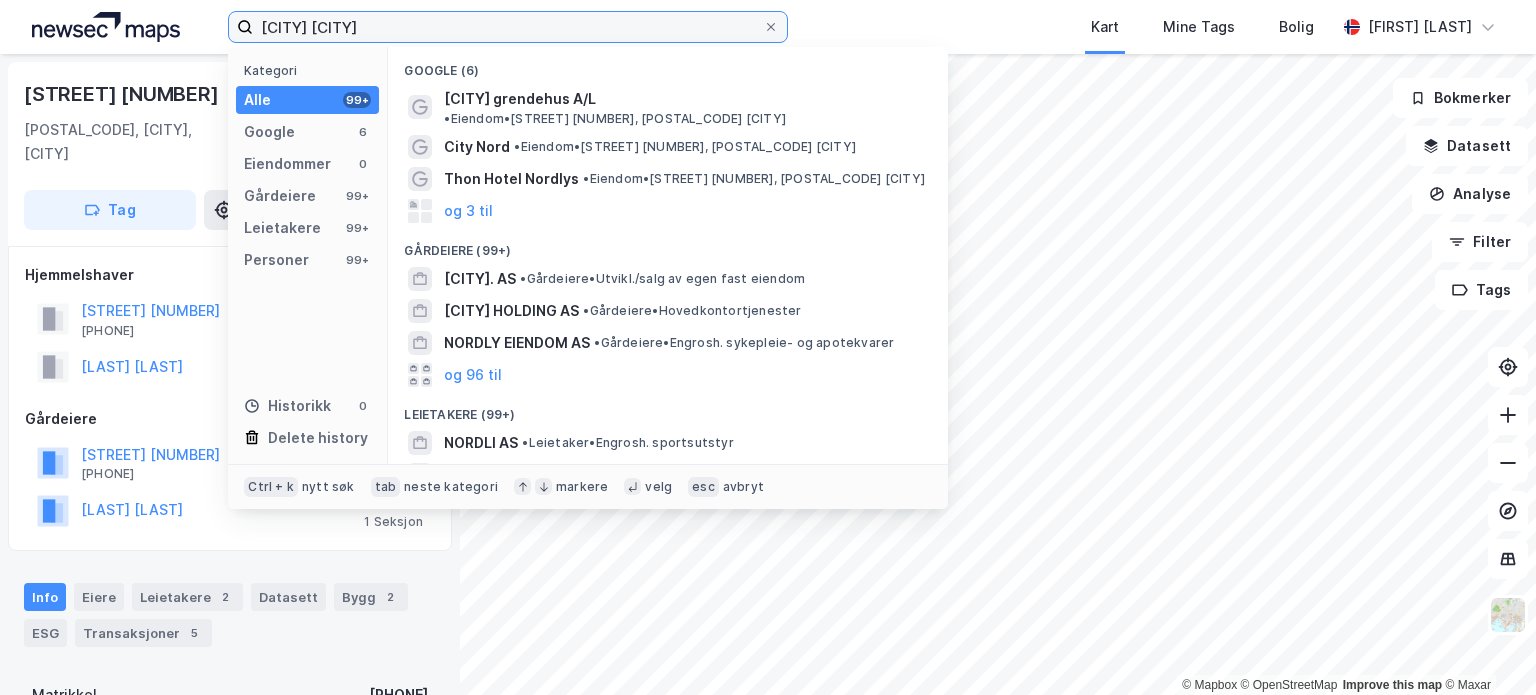 drag, startPoint x: 366, startPoint y: 28, endPoint x: 183, endPoint y: 23, distance: 183.0683 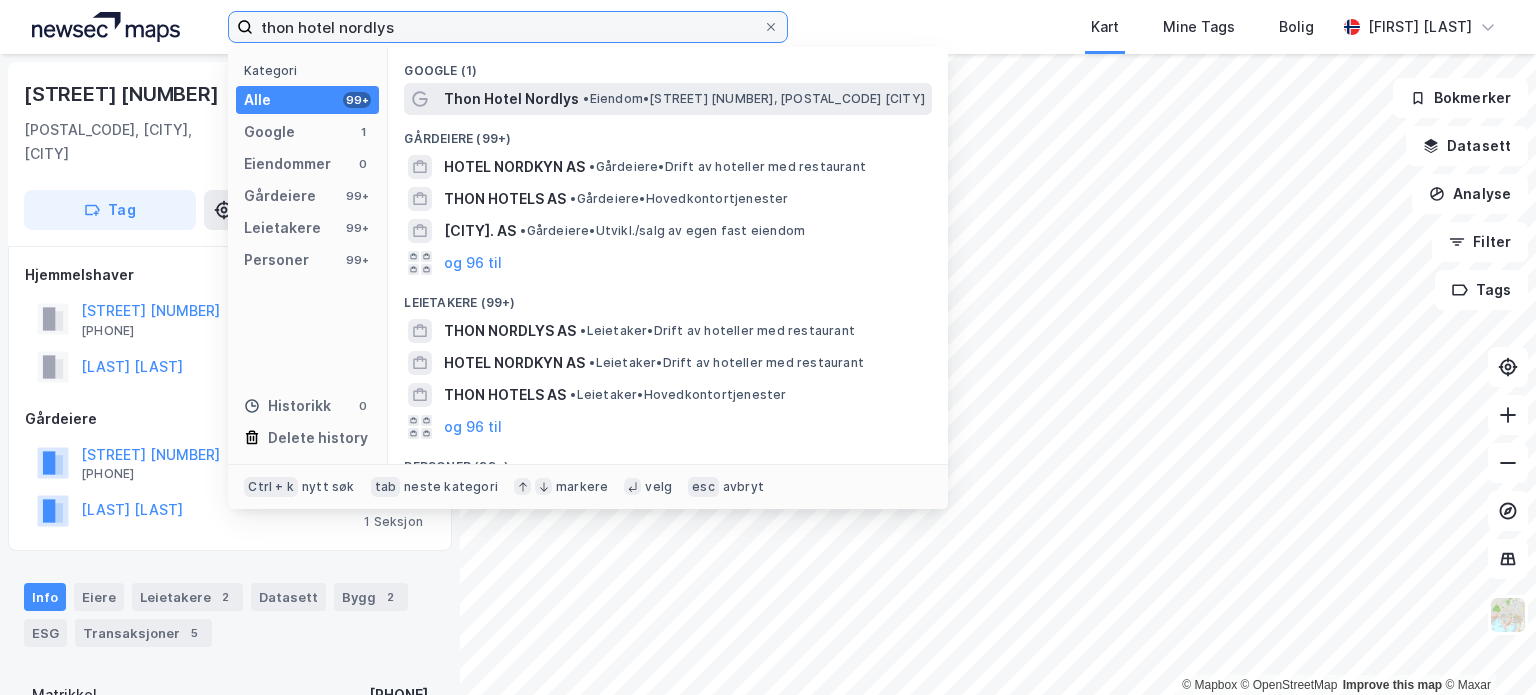 type on "thon hotel nordlys" 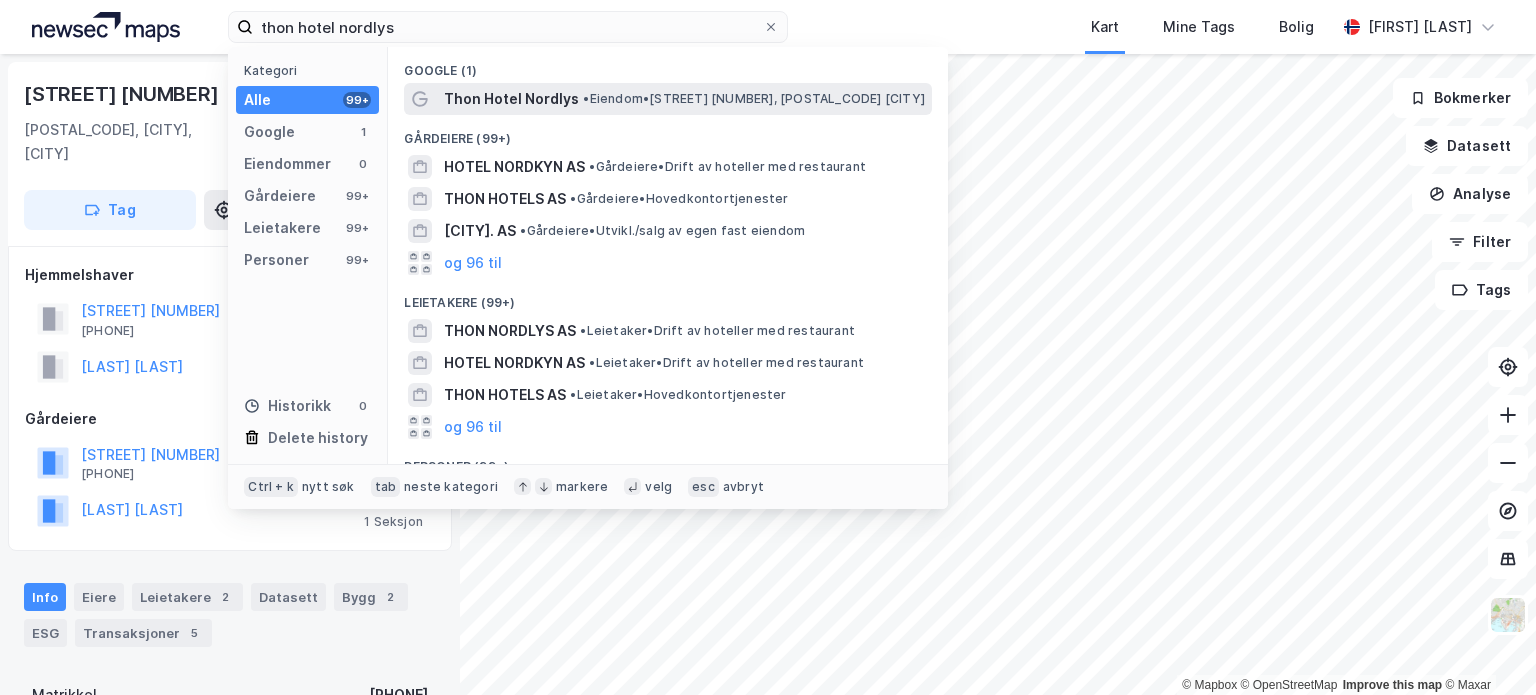 click on "Thon Hotel Nordlys" at bounding box center (511, 99) 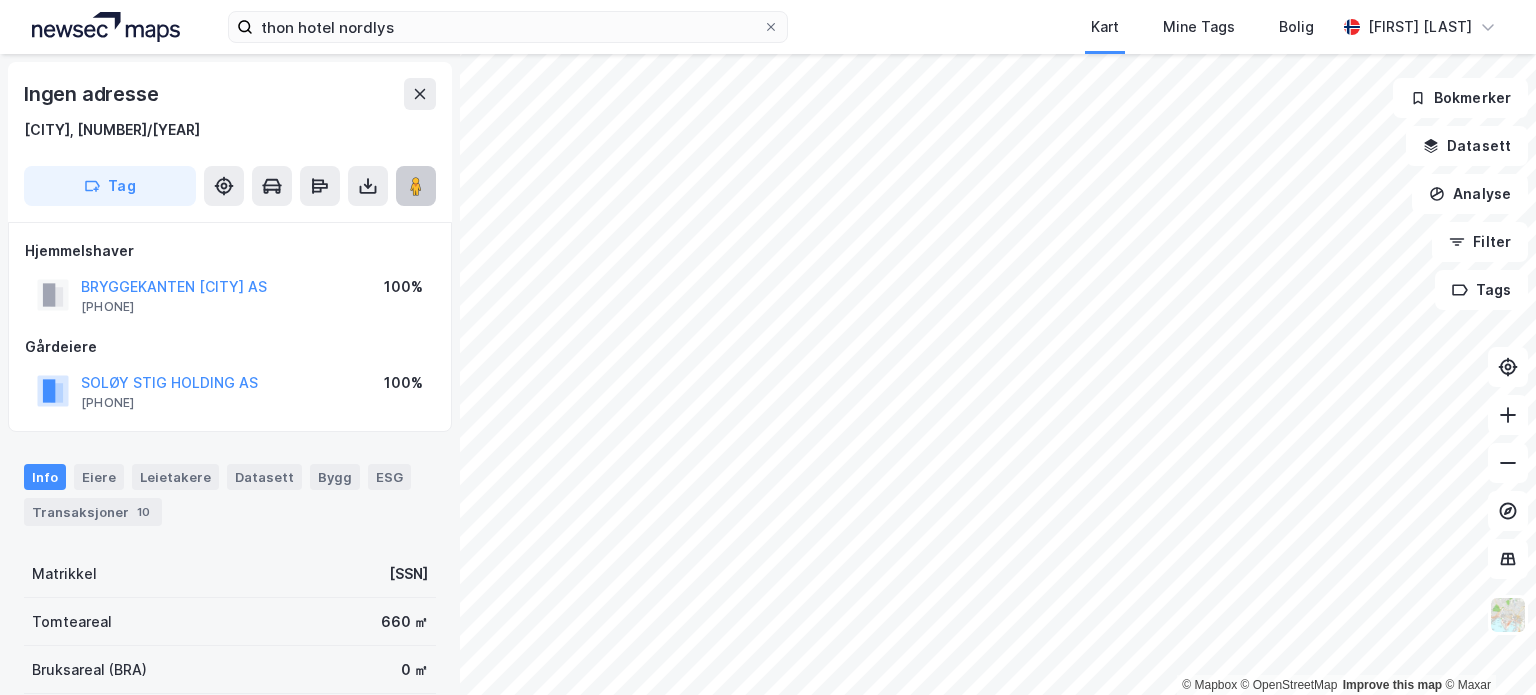 click at bounding box center [416, 186] 